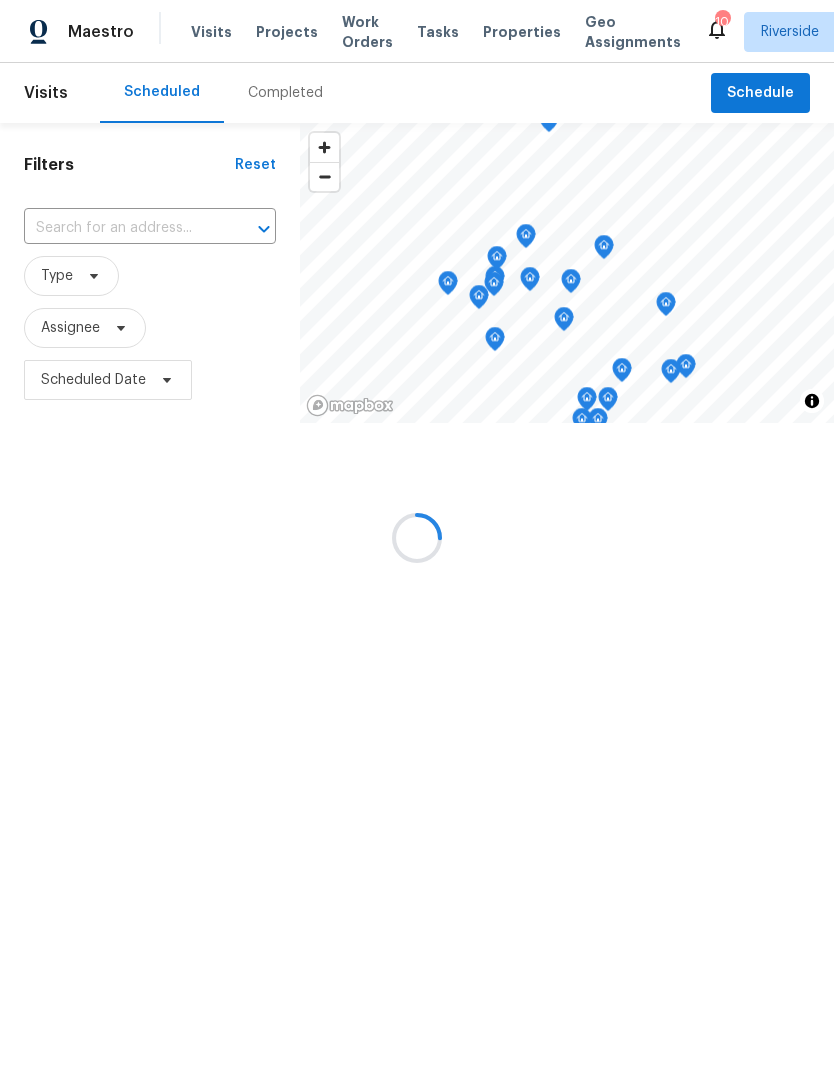 scroll, scrollTop: 0, scrollLeft: 0, axis: both 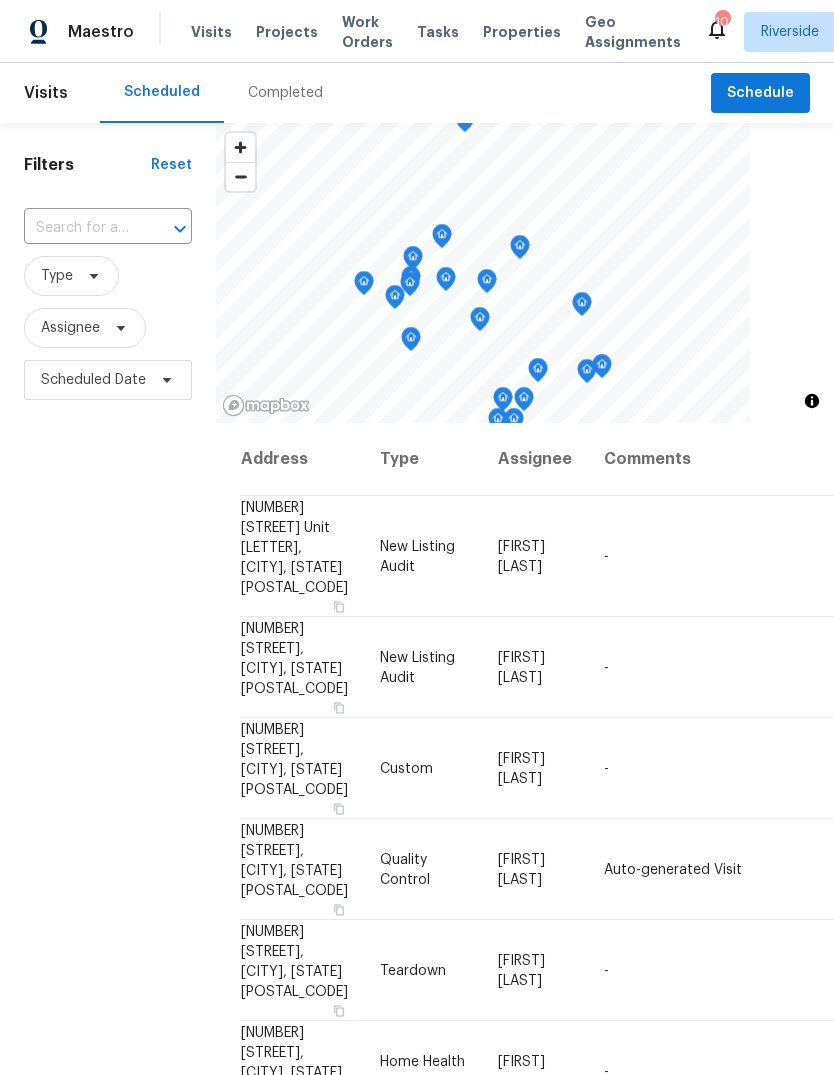 click on "Completed" at bounding box center (285, 93) 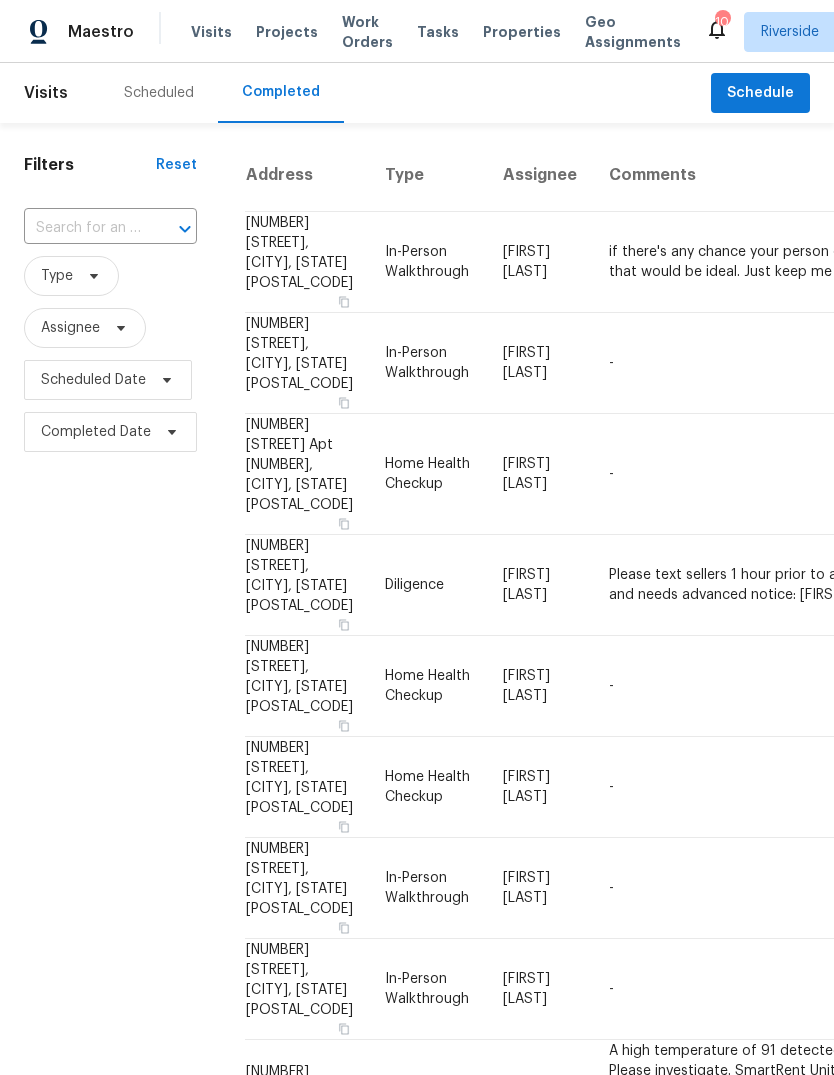 scroll, scrollTop: 0, scrollLeft: 0, axis: both 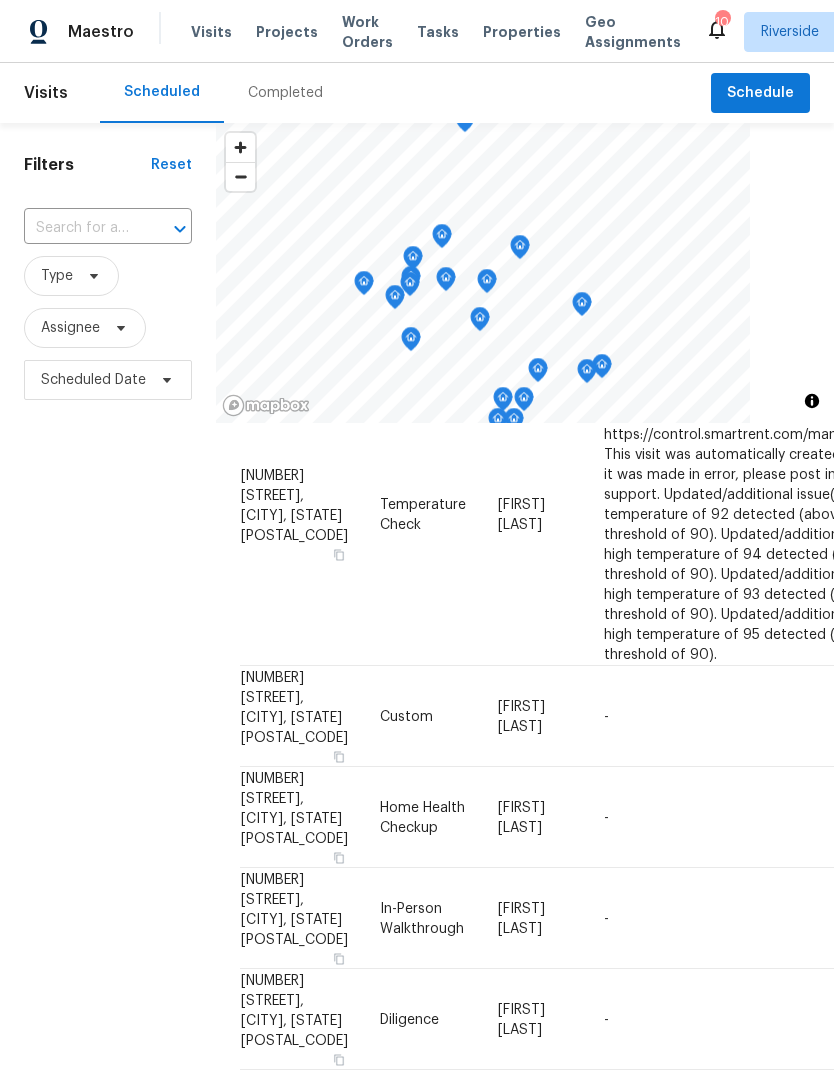 click on "Properties" at bounding box center [522, 32] 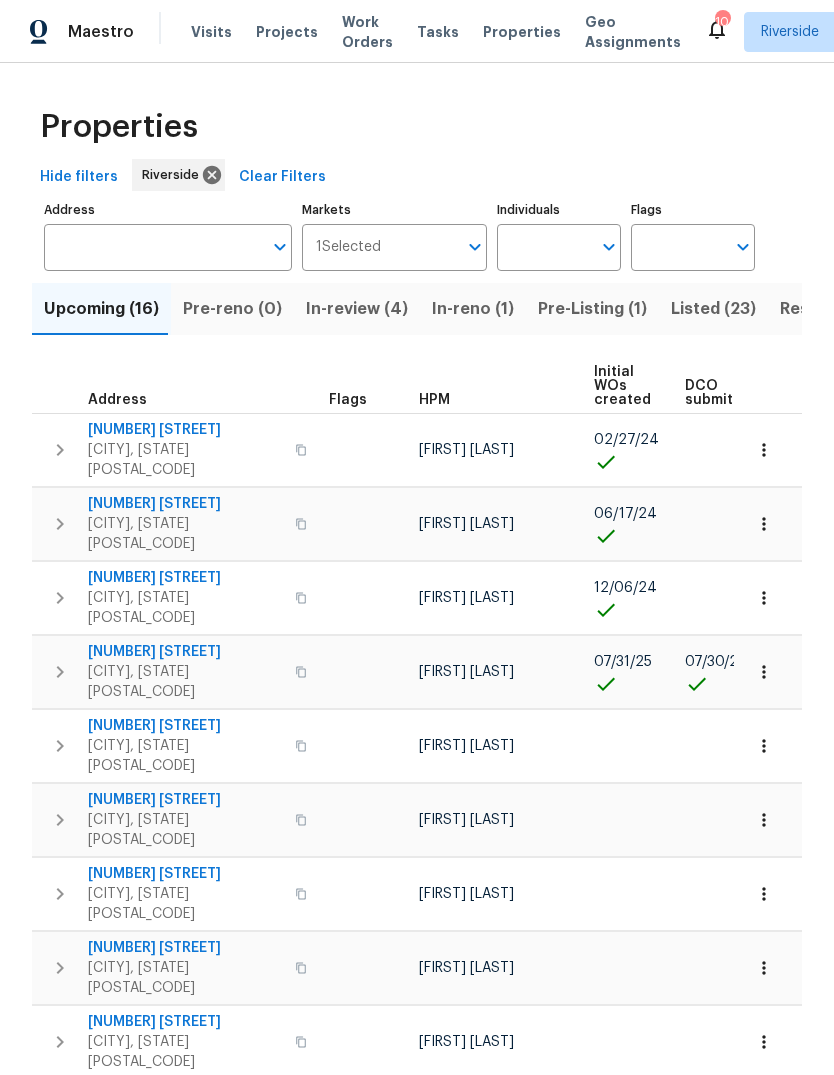 click on "Individuals" at bounding box center (544, 247) 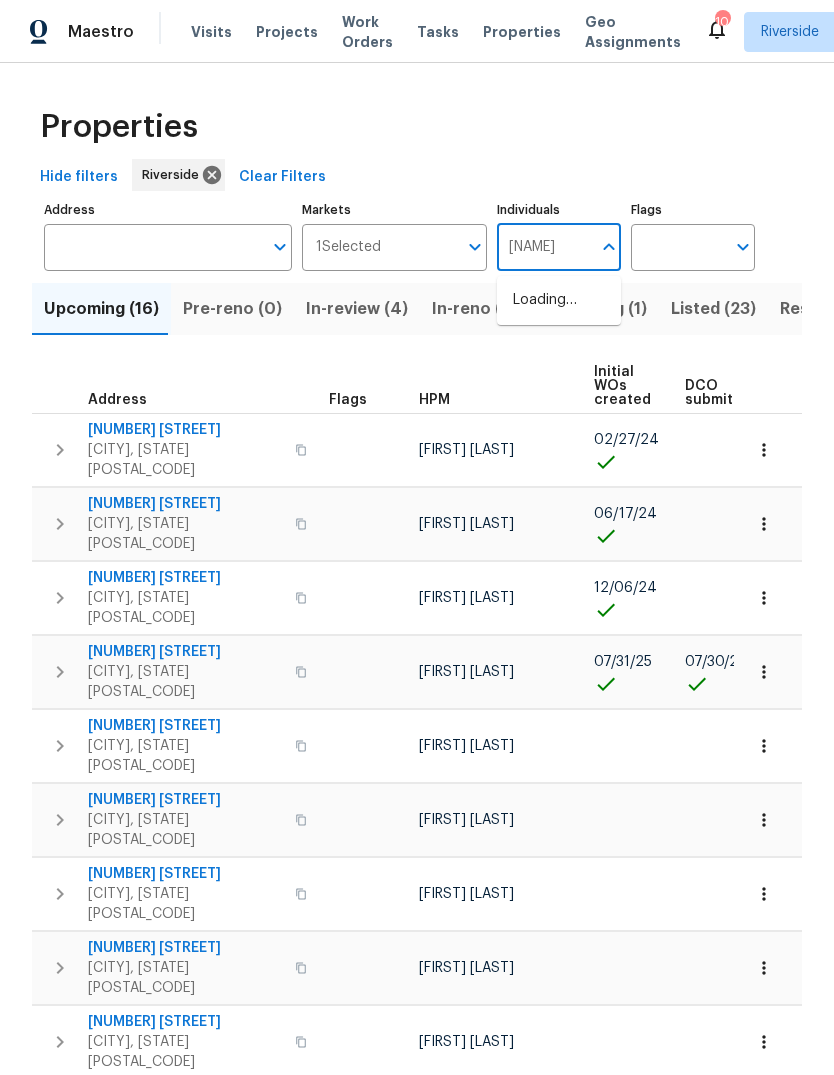 type on "[NAME]" 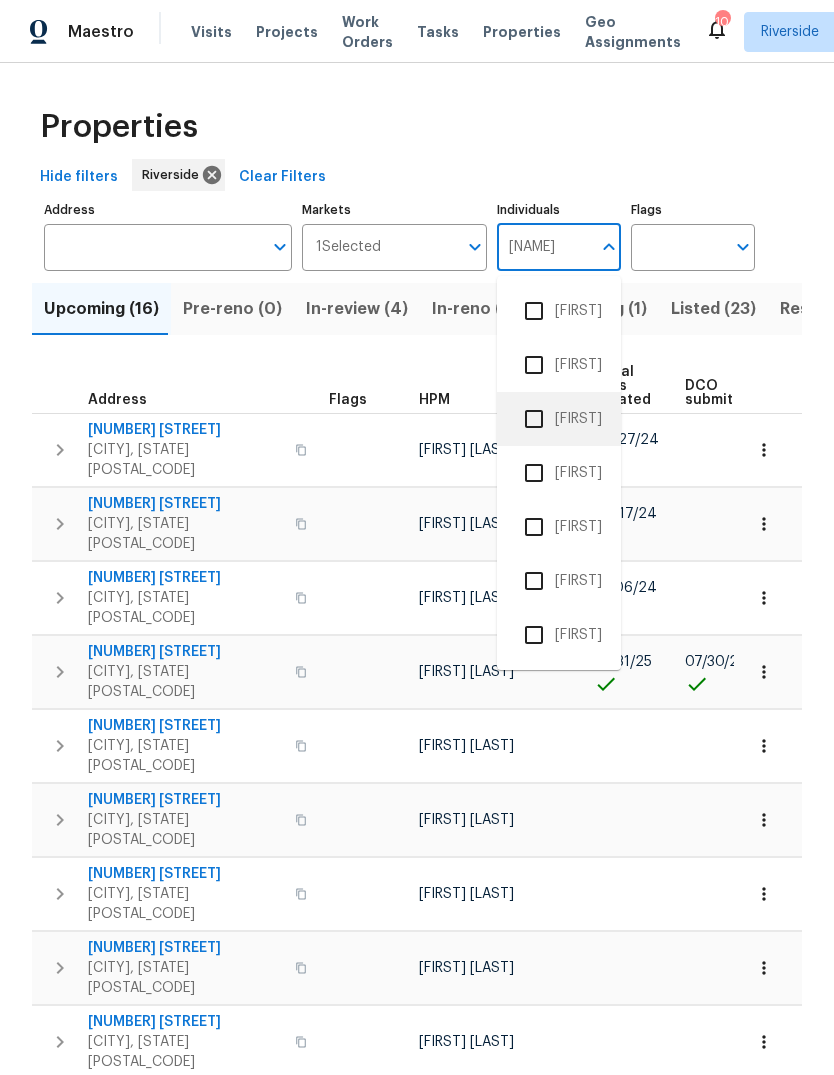 click on "[FIRST] [LAST]" at bounding box center [559, 419] 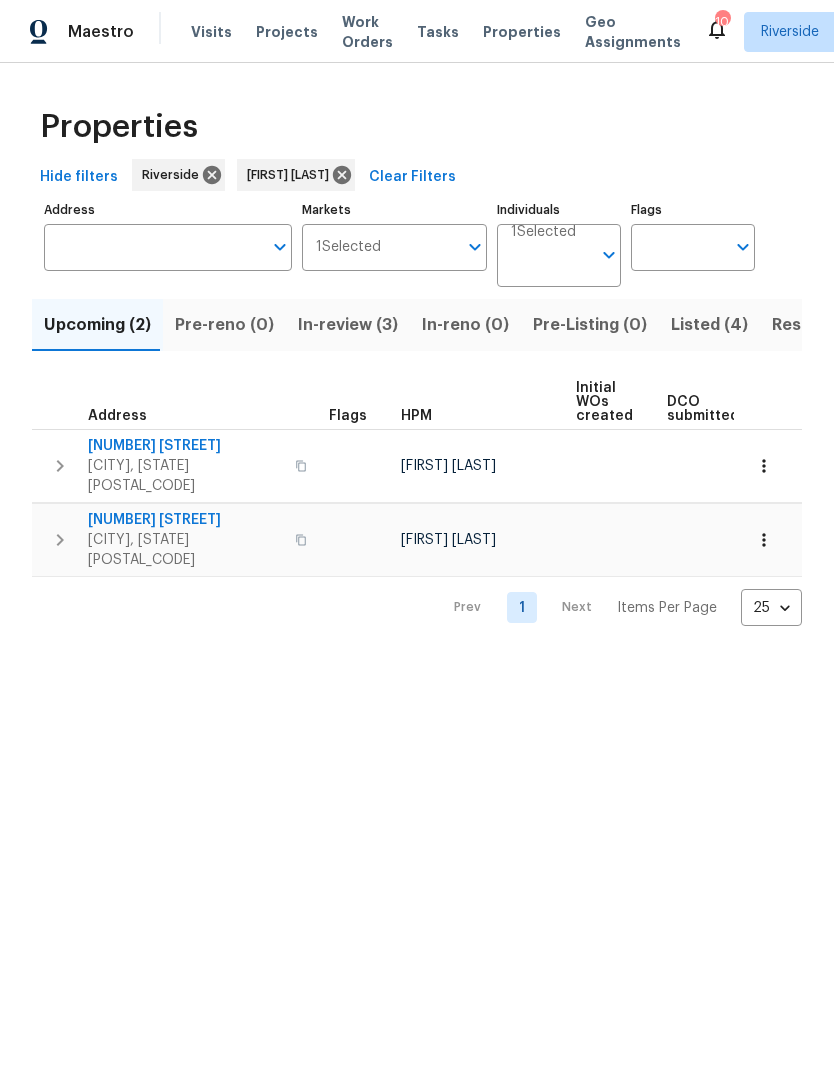 click on "Resale (7)" at bounding box center [811, 325] 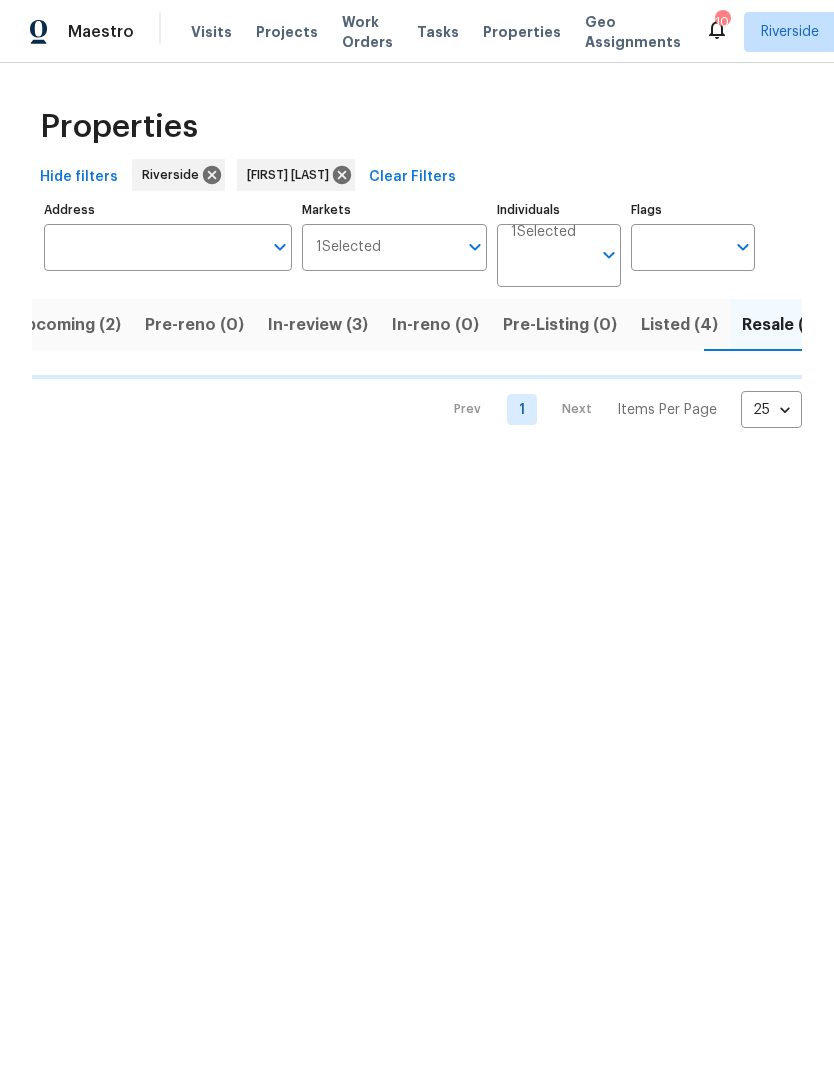scroll, scrollTop: 0, scrollLeft: 31, axis: horizontal 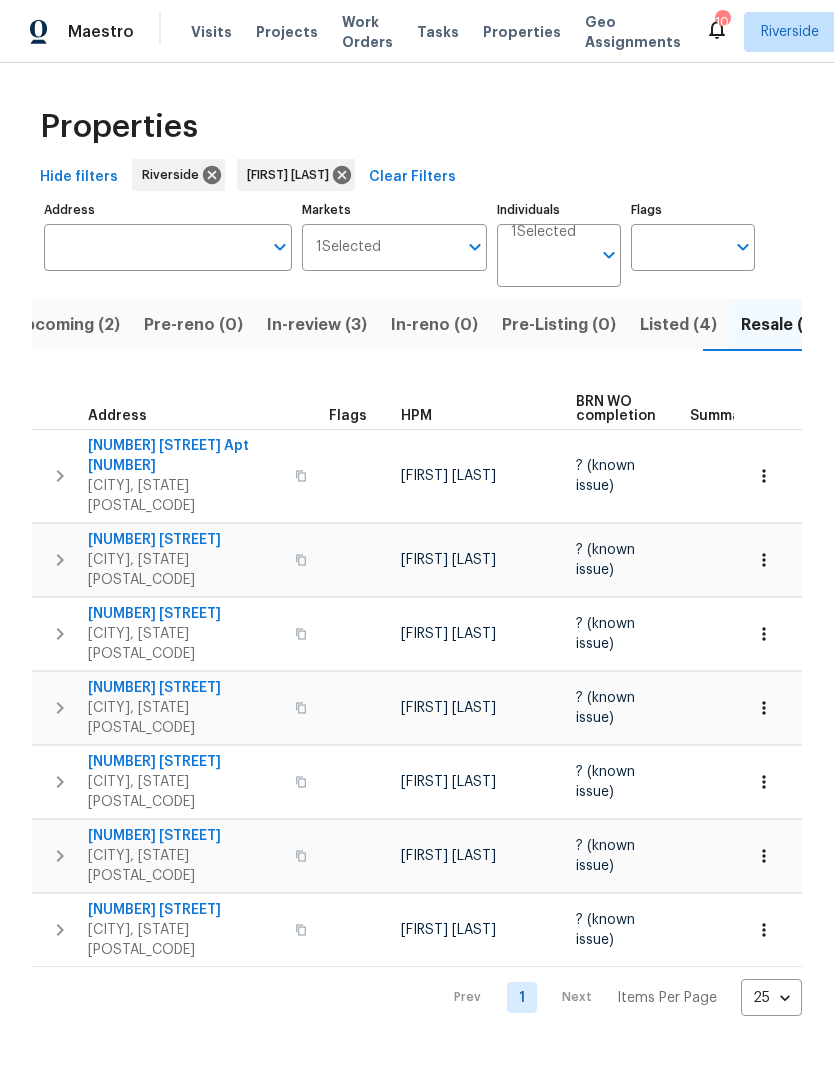 click on "Tasks" at bounding box center (438, 32) 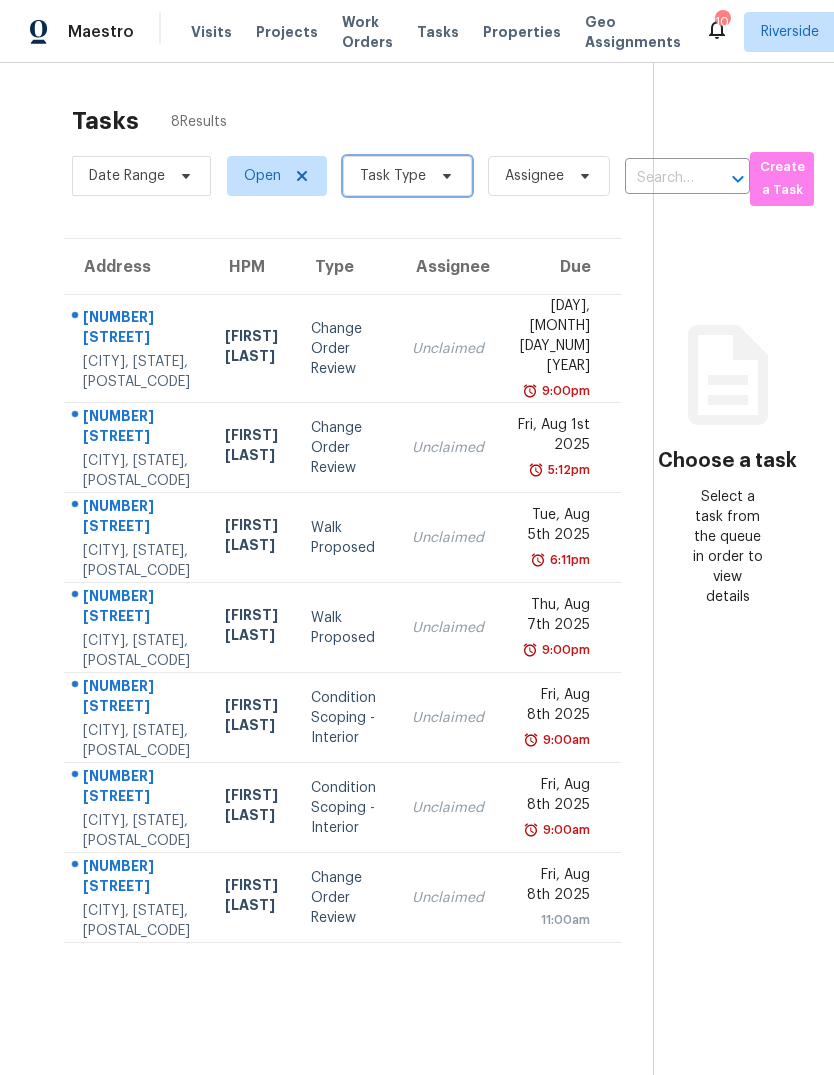 click on "Task Type" at bounding box center (407, 176) 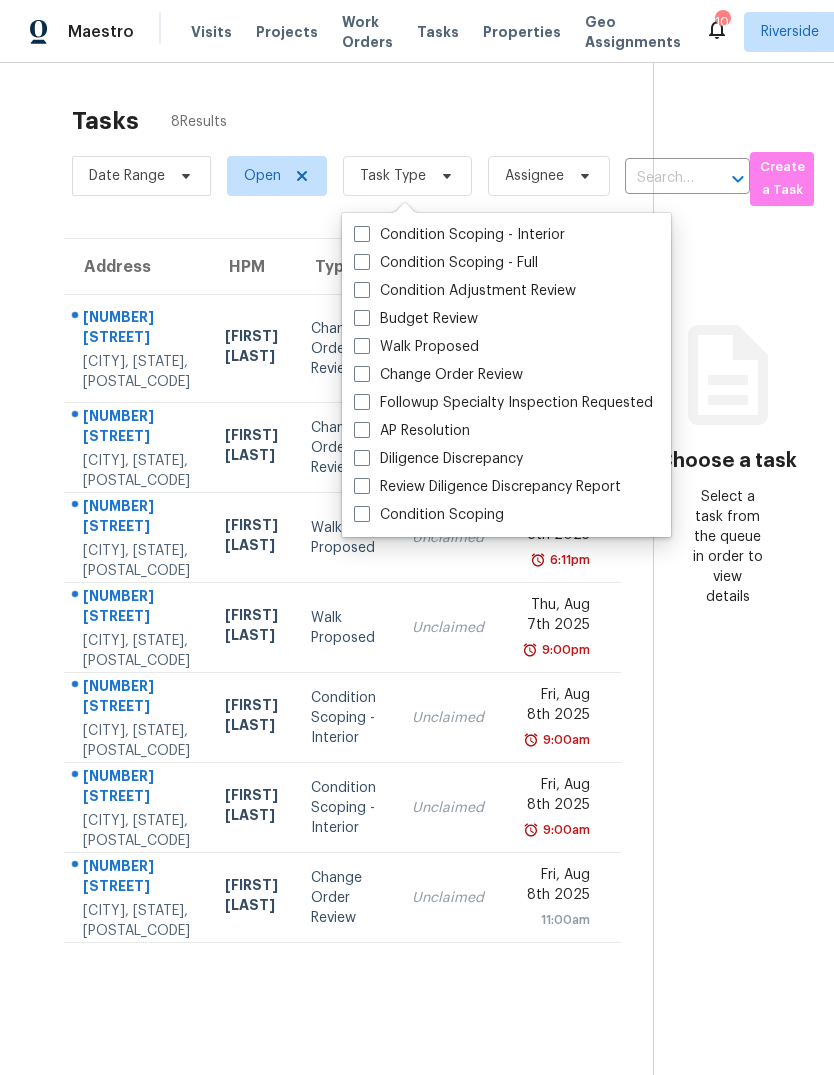 click on "Budget Review" at bounding box center [416, 319] 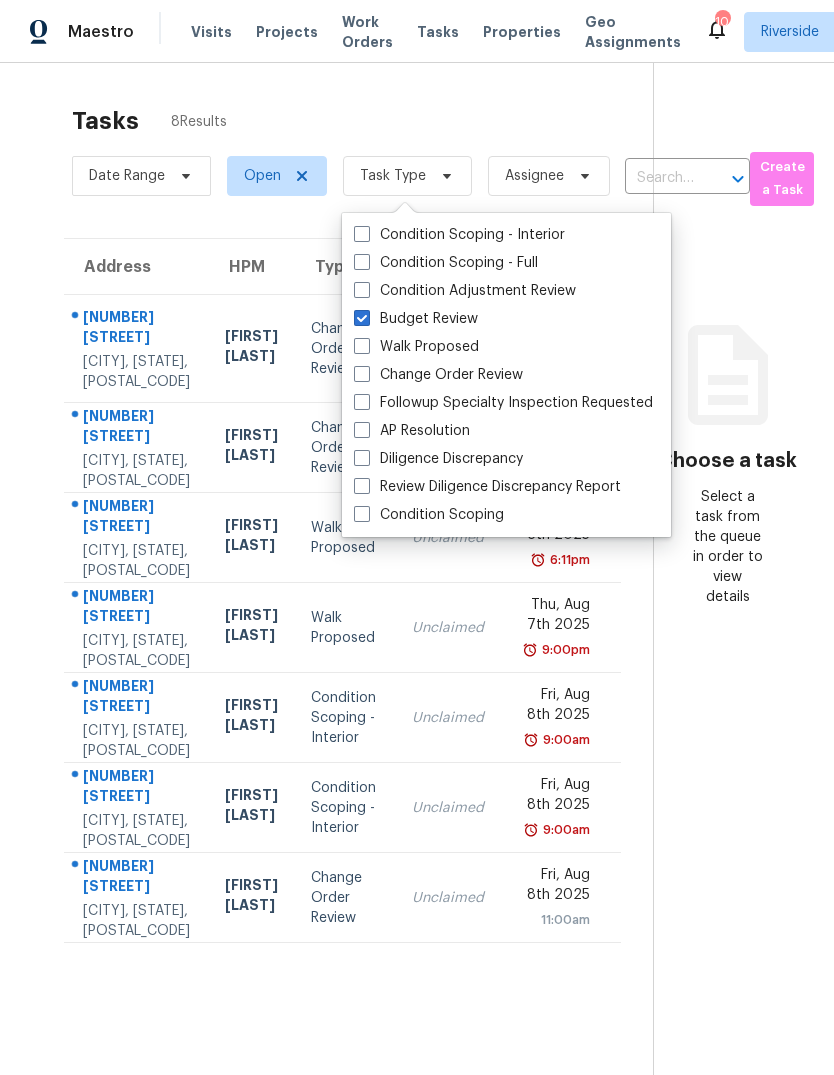 checkbox on "true" 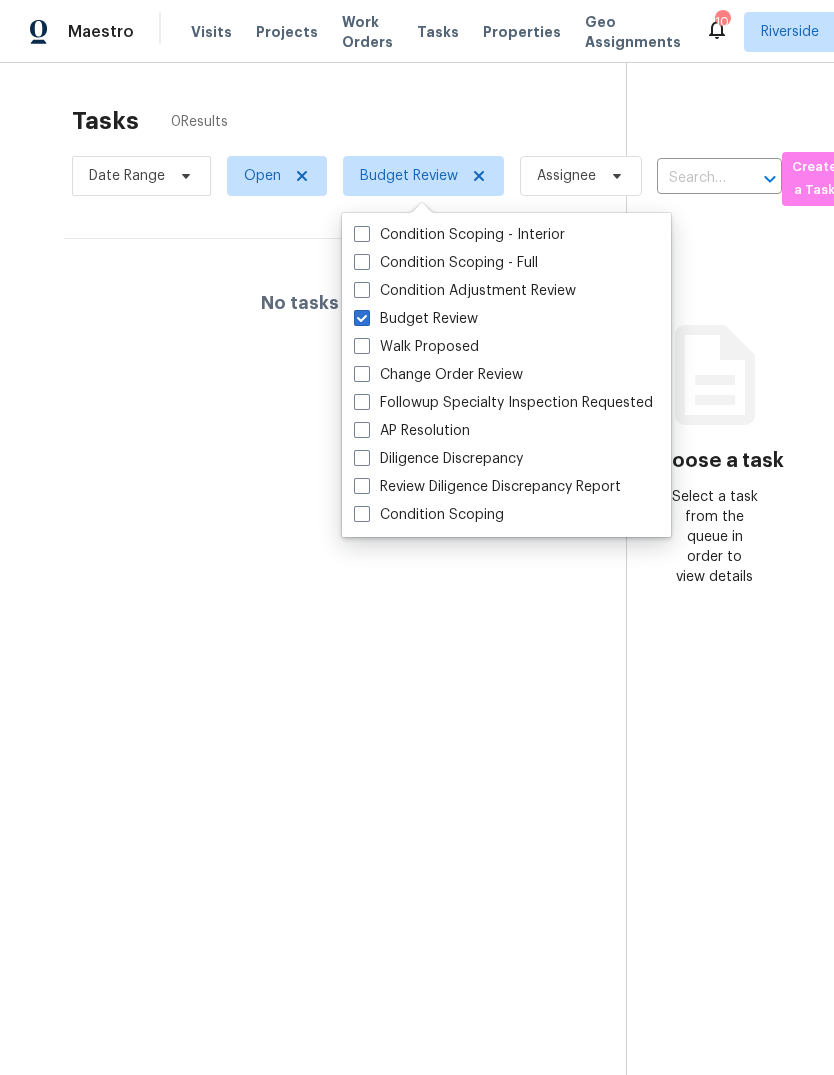 click on "Tasks 0  Results Date Range Open Budget Review Assignee ​ Create a Task No tasks found" at bounding box center [329, 616] 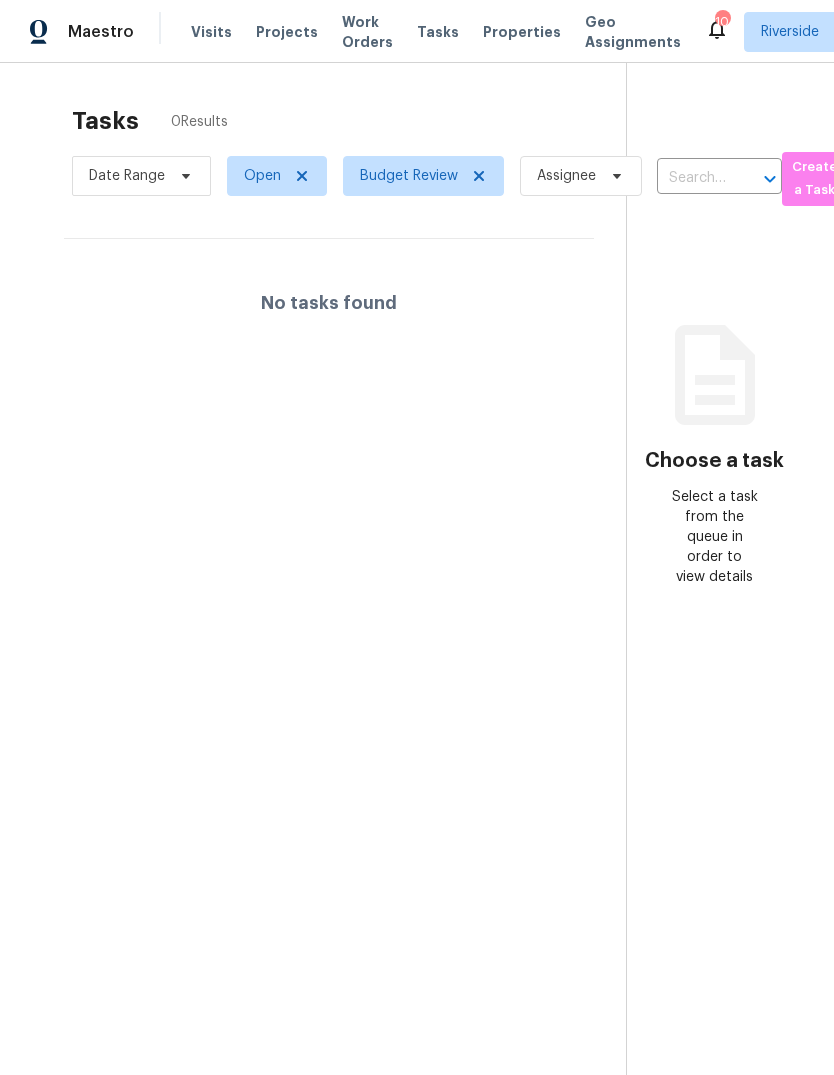 click on "Visits" at bounding box center [211, 32] 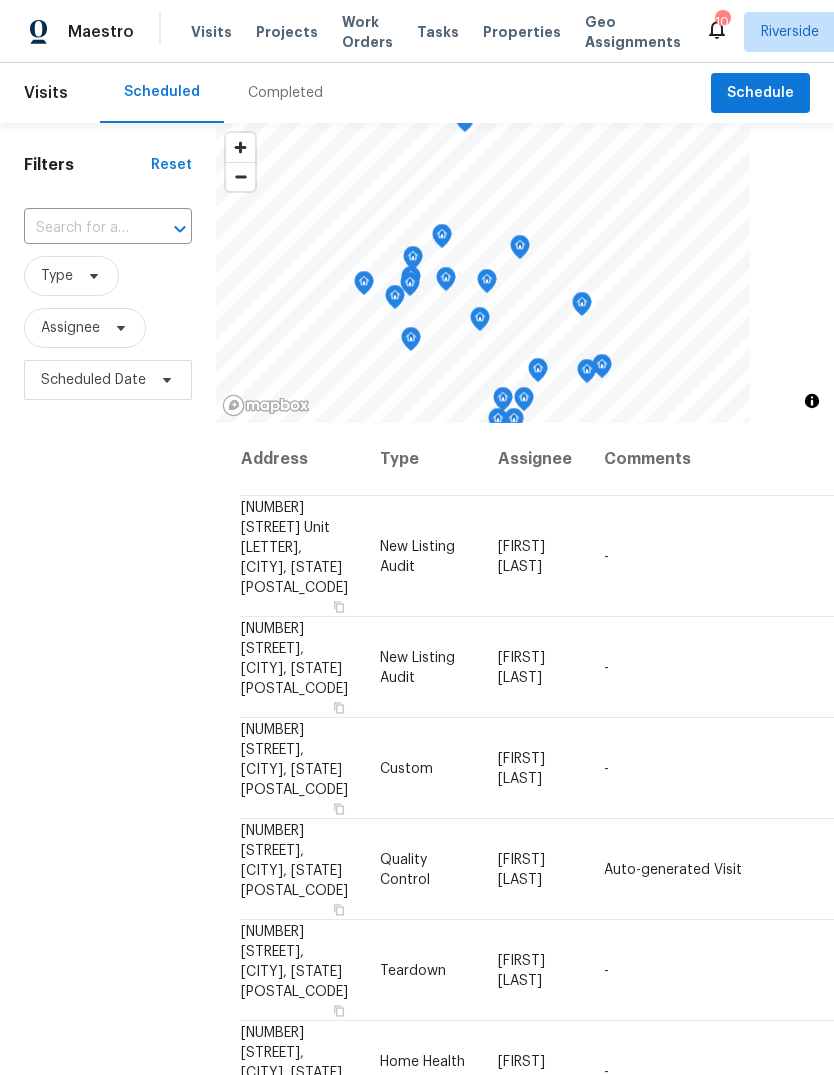 click on "Completed" at bounding box center (285, 93) 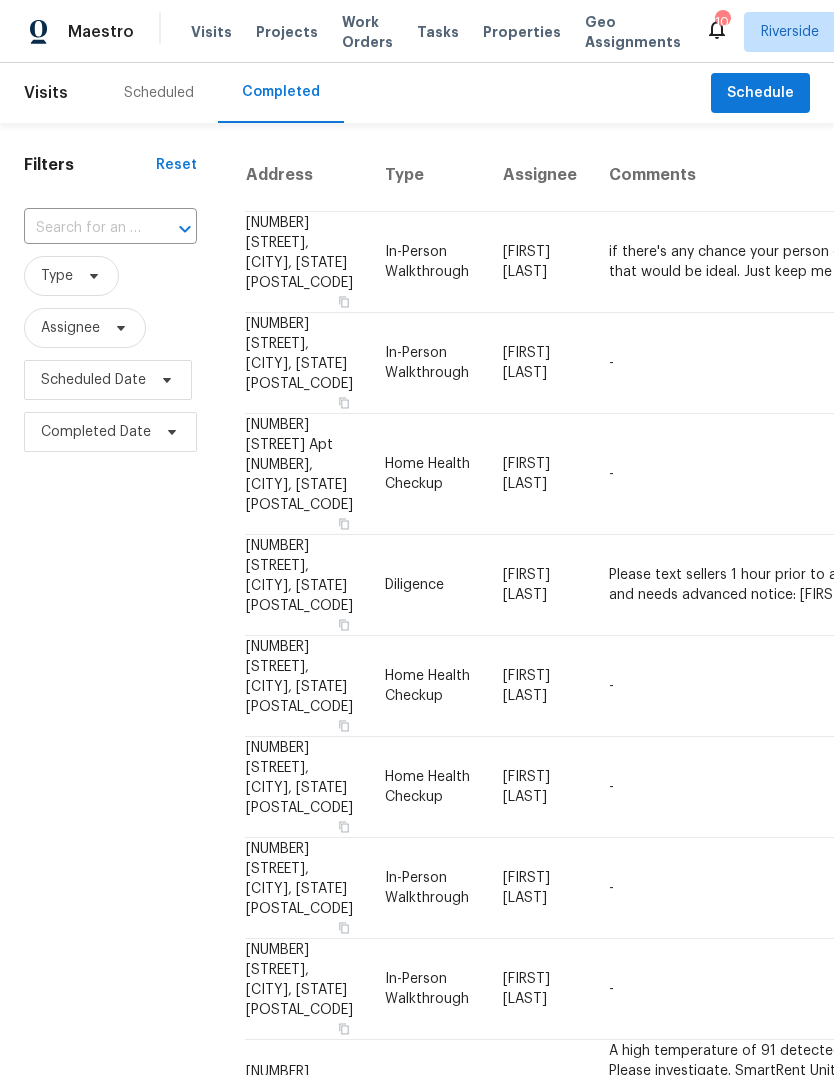 click on "Scheduled" at bounding box center [159, 93] 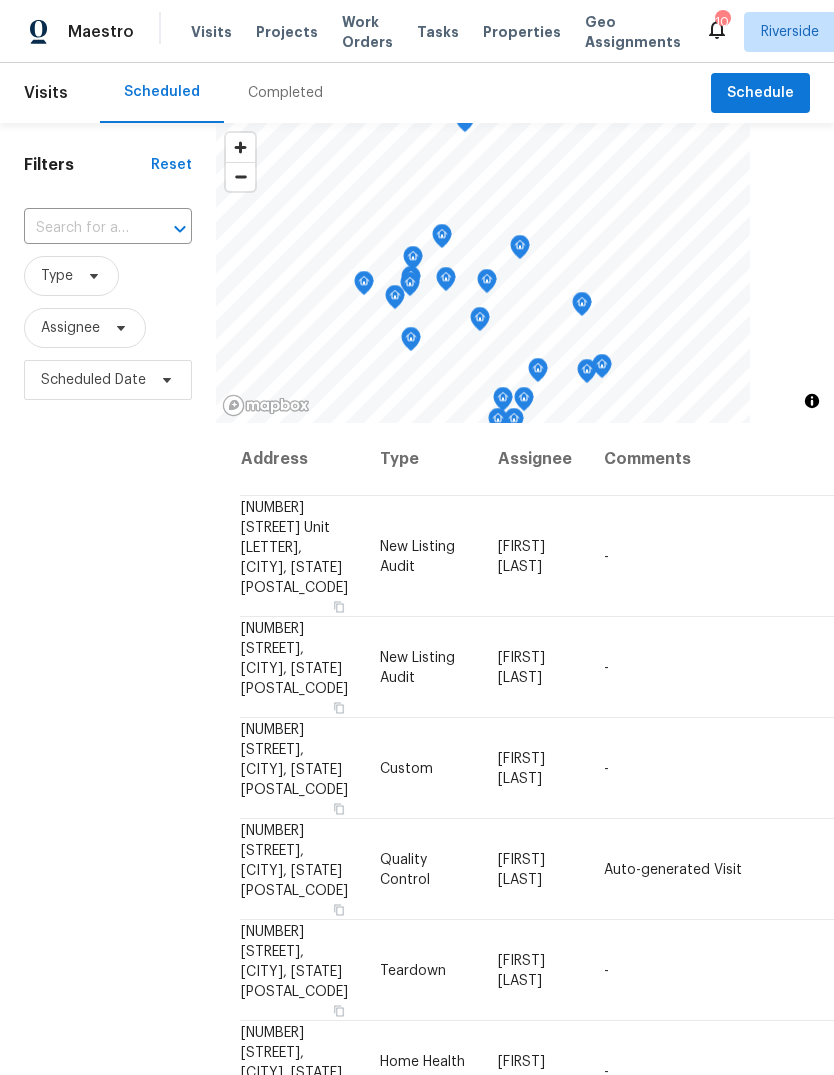 click on "Properties" at bounding box center [522, 32] 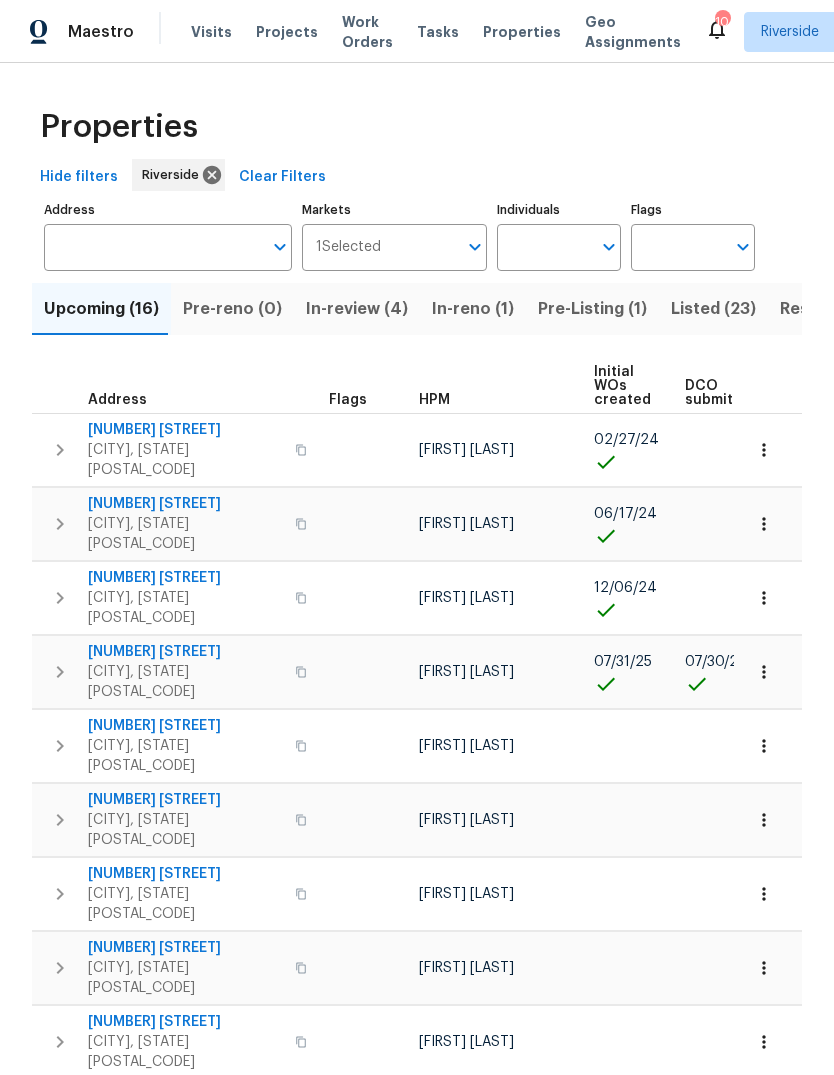 click on "In-reno (1)" at bounding box center [473, 309] 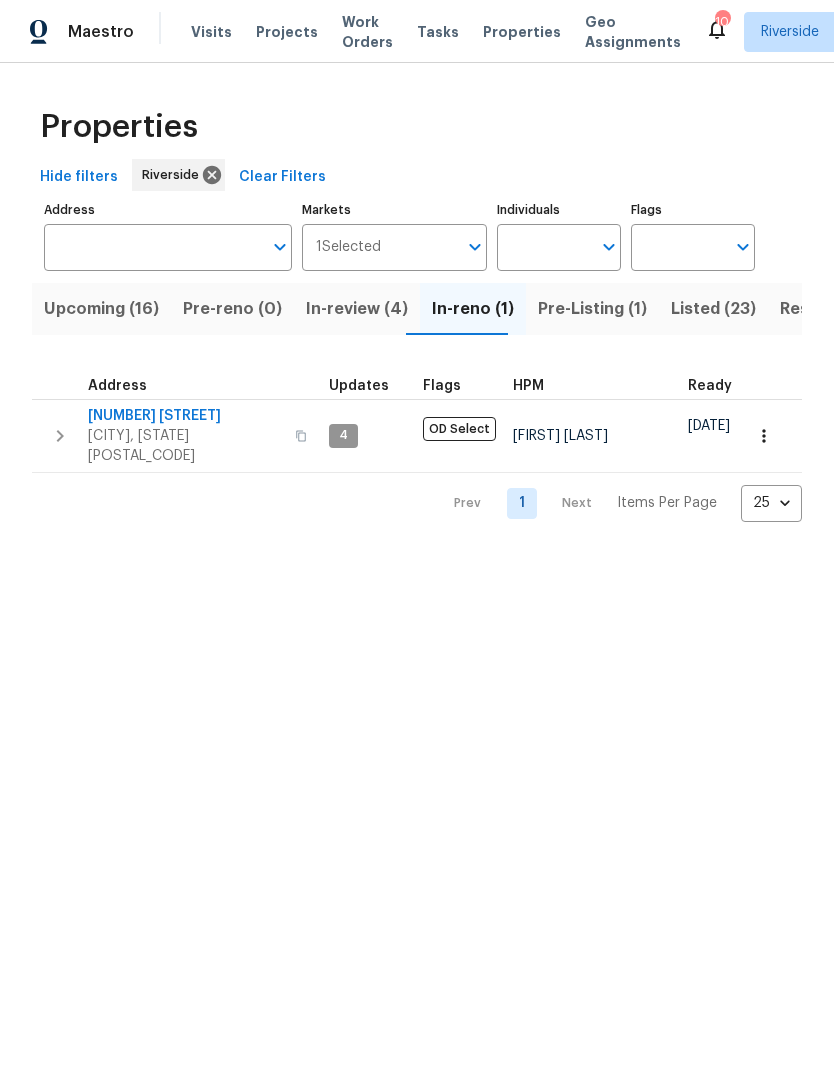 click on "Upcoming (16)" at bounding box center (101, 309) 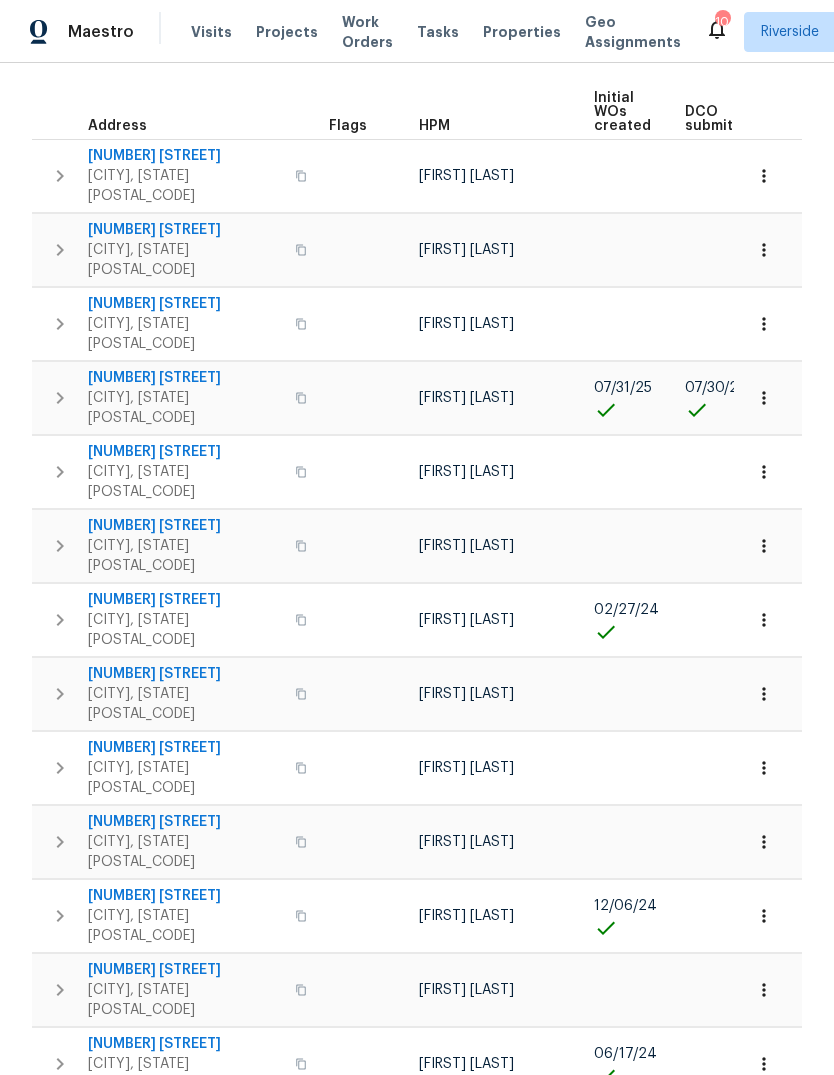 scroll, scrollTop: 273, scrollLeft: 0, axis: vertical 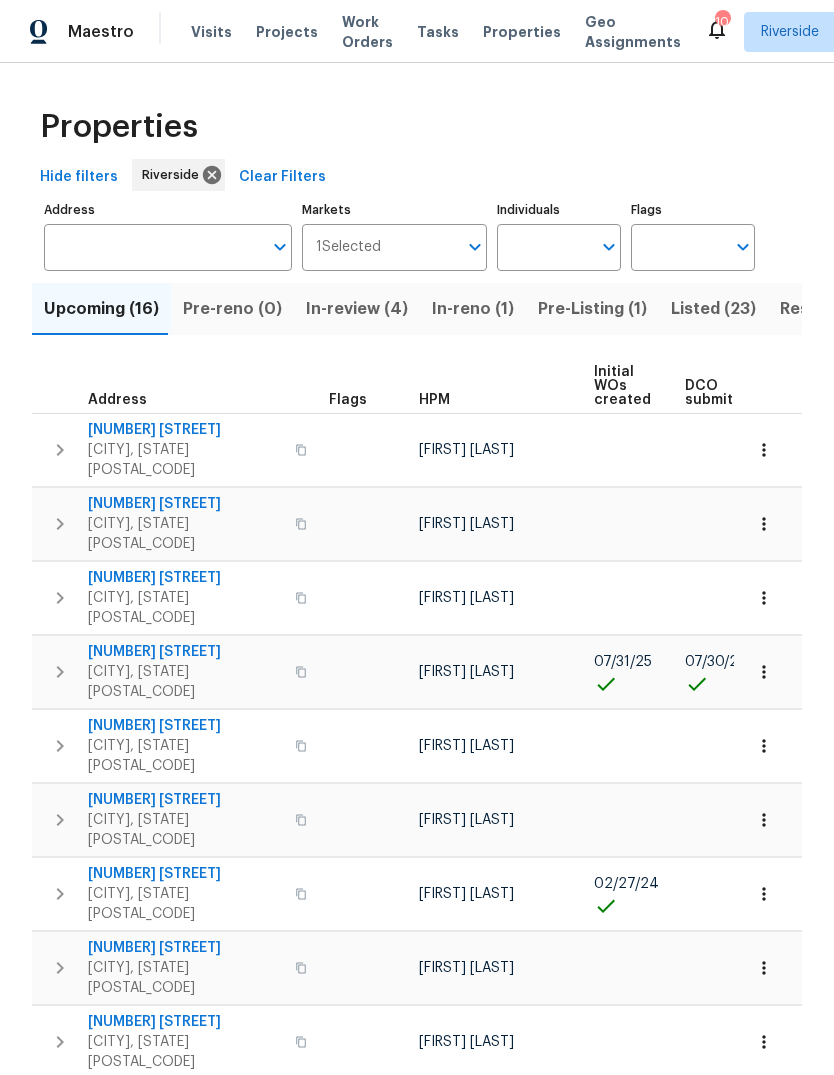 click on "Visits" at bounding box center (211, 32) 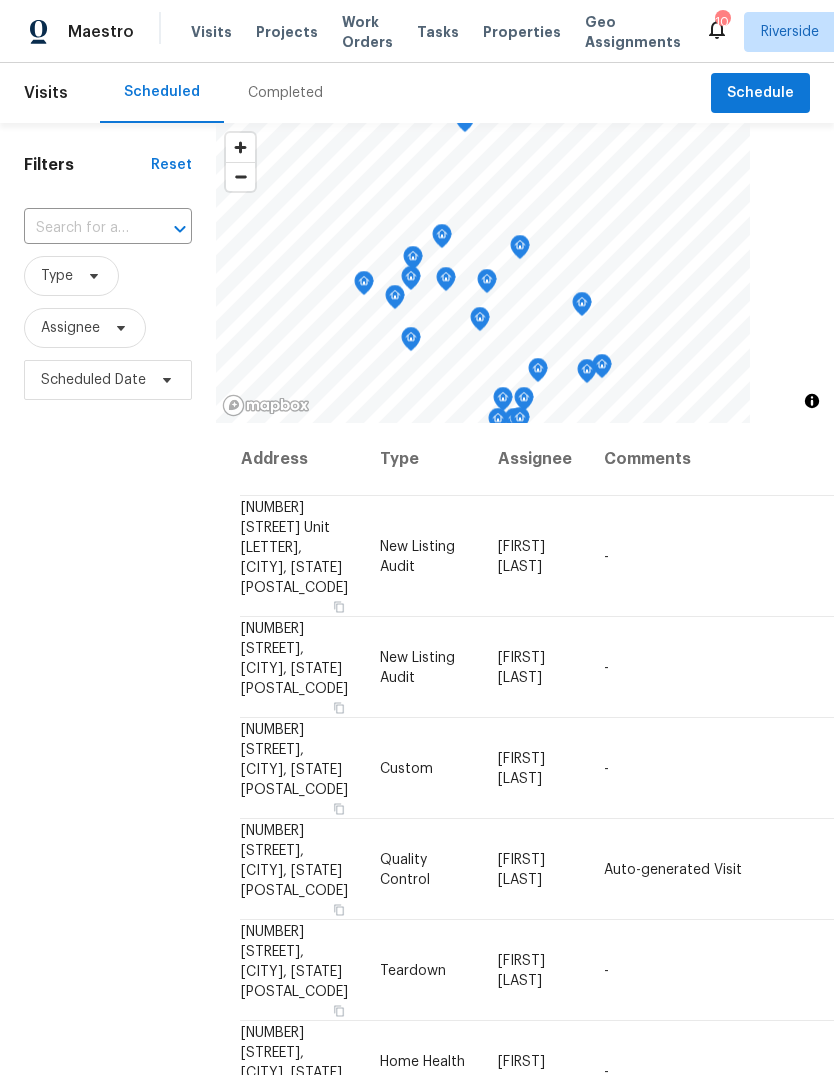 click on "Completed" at bounding box center (285, 93) 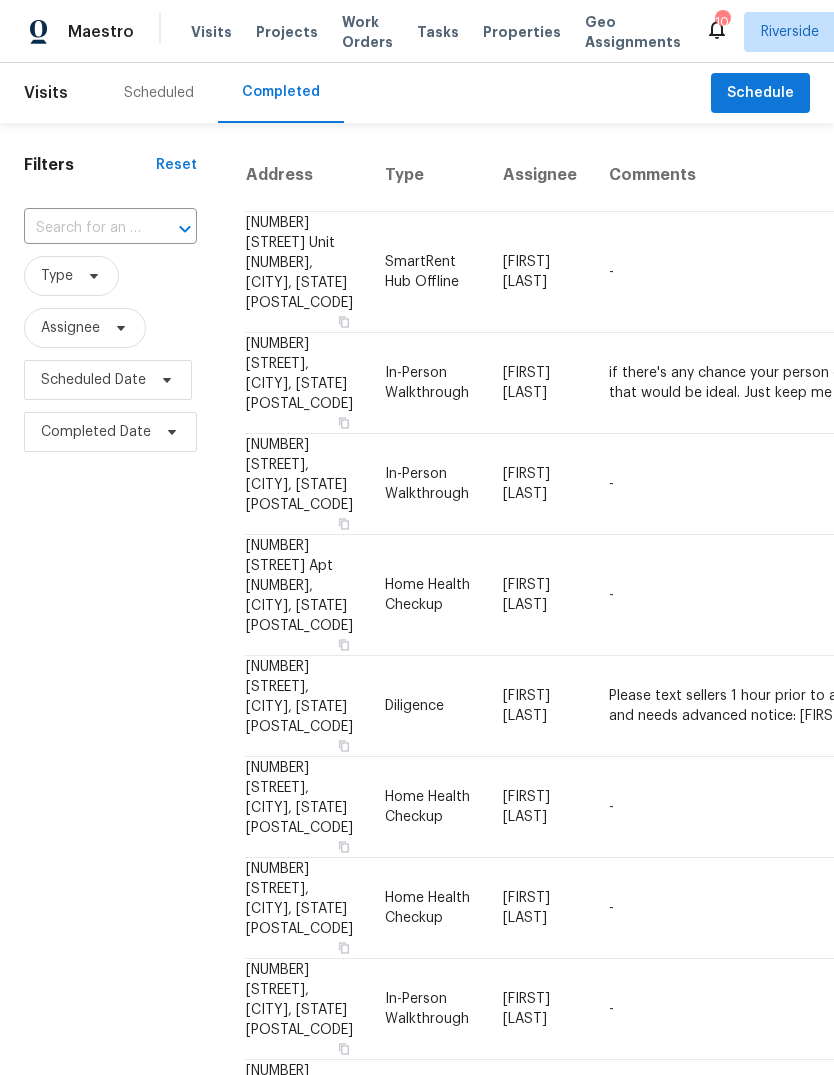 click on "Scheduled" at bounding box center (159, 93) 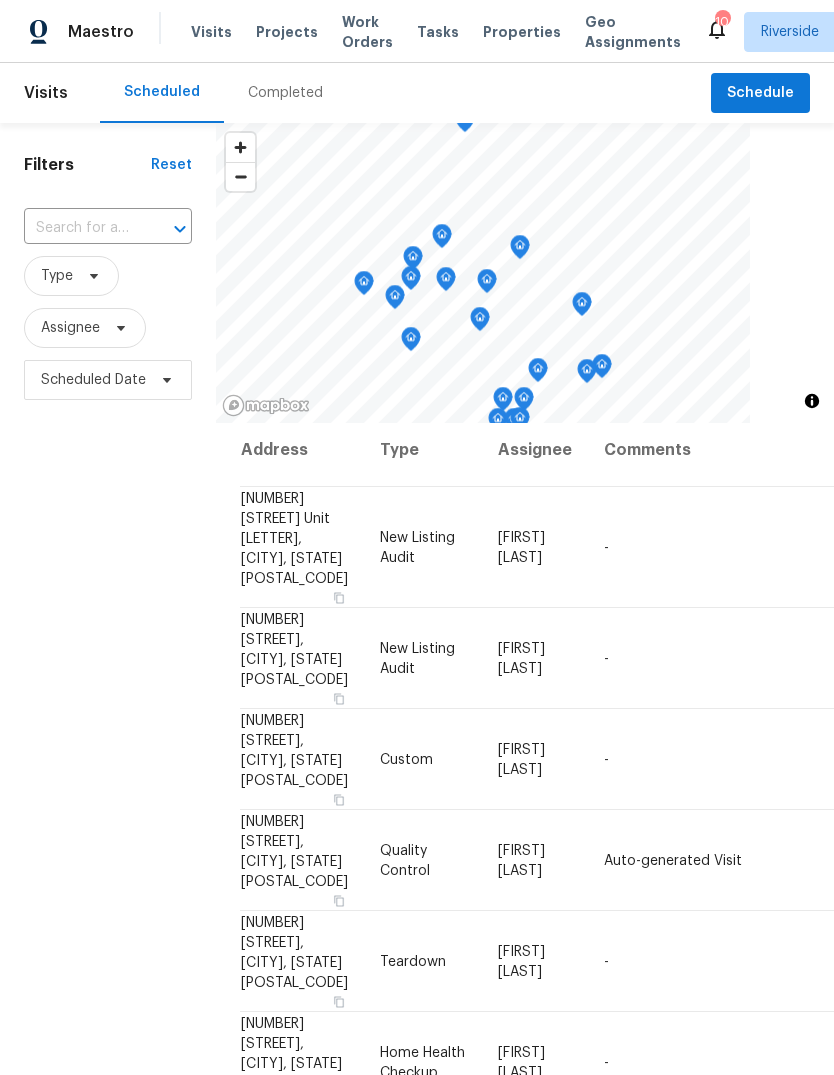 scroll, scrollTop: 9, scrollLeft: 0, axis: vertical 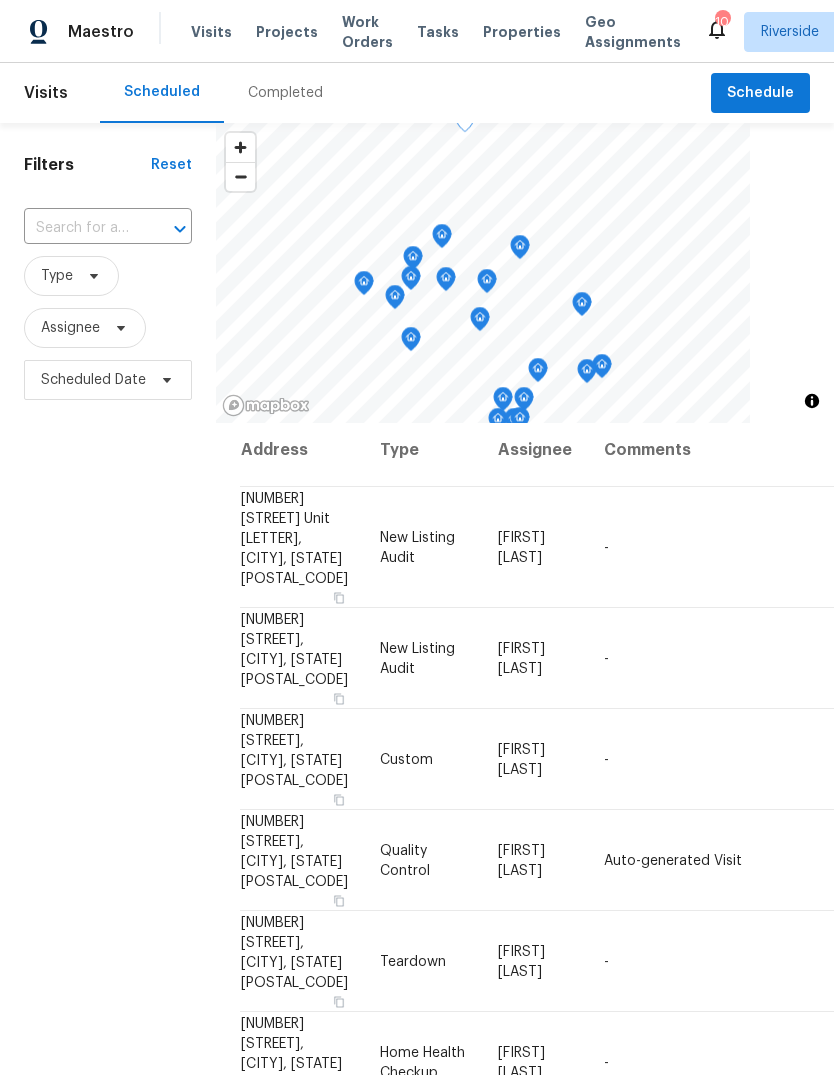click on "Auto-generated Visit" at bounding box center [763, 860] 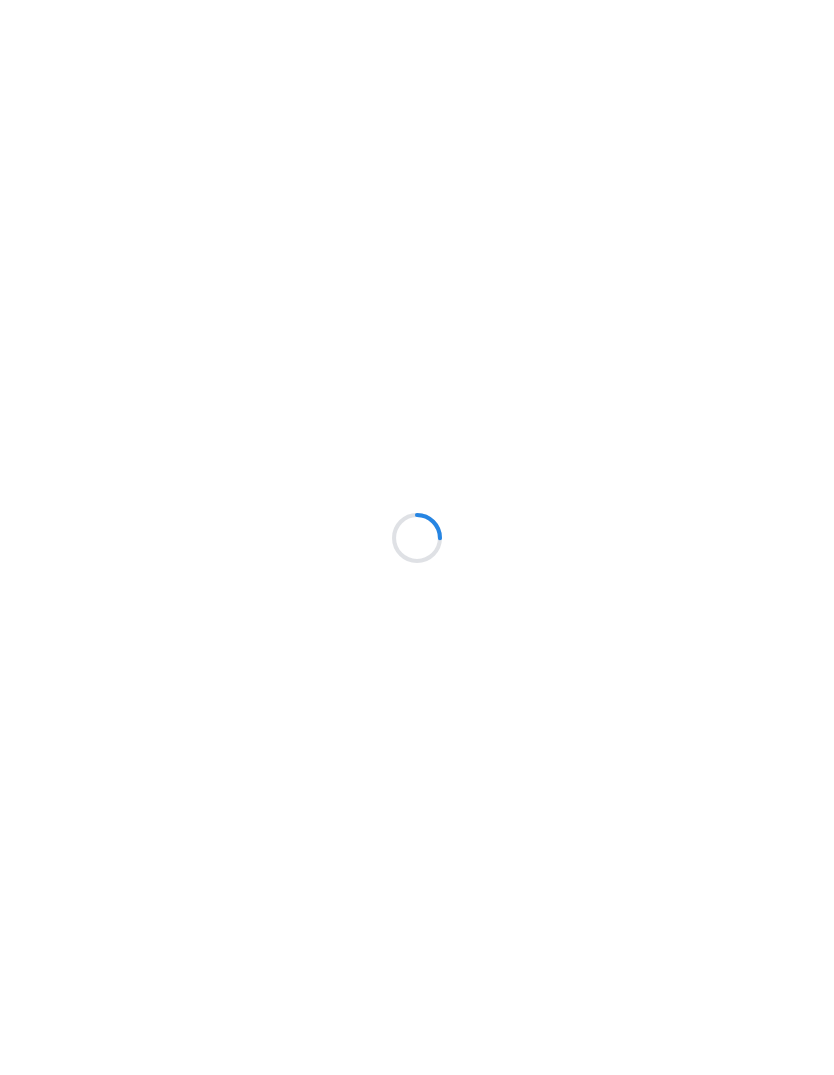 scroll, scrollTop: 0, scrollLeft: 0, axis: both 